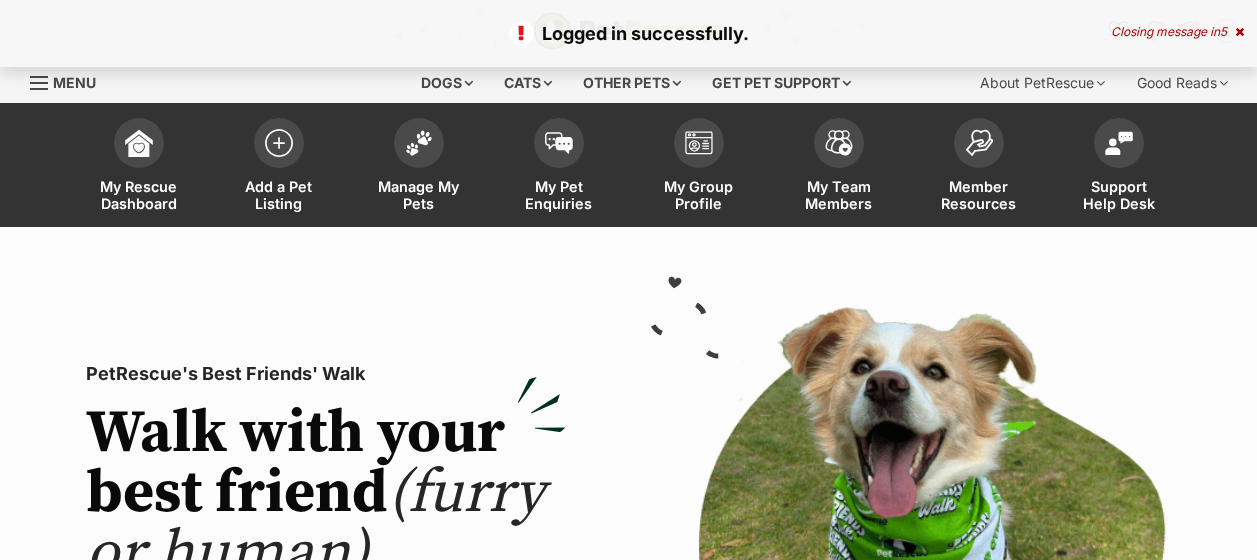 scroll, scrollTop: 0, scrollLeft: 0, axis: both 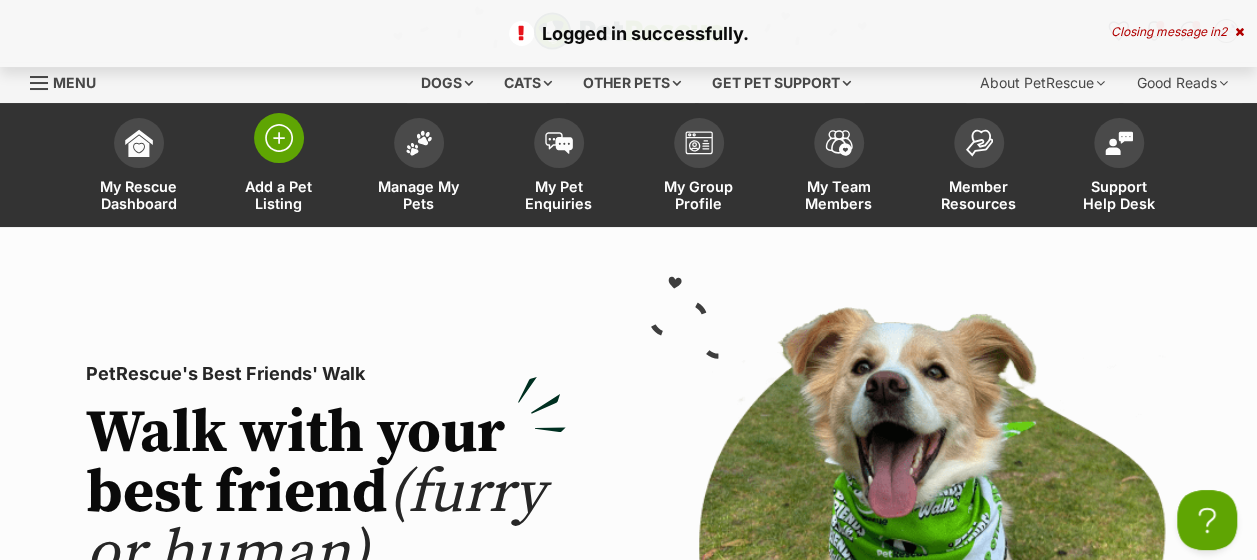 click at bounding box center (279, 138) 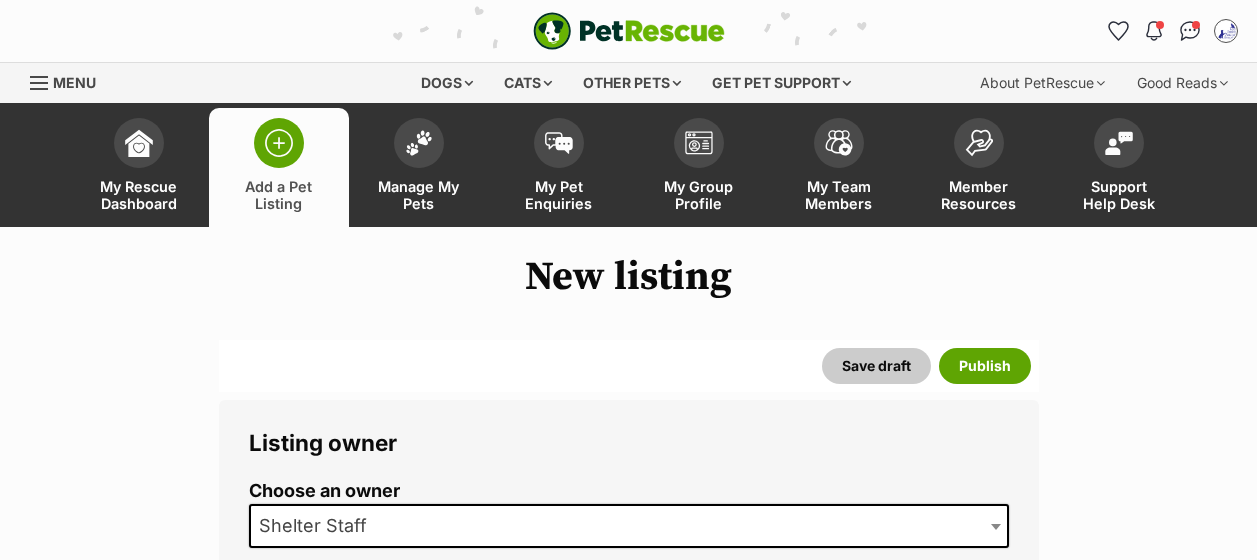 scroll, scrollTop: 0, scrollLeft: 0, axis: both 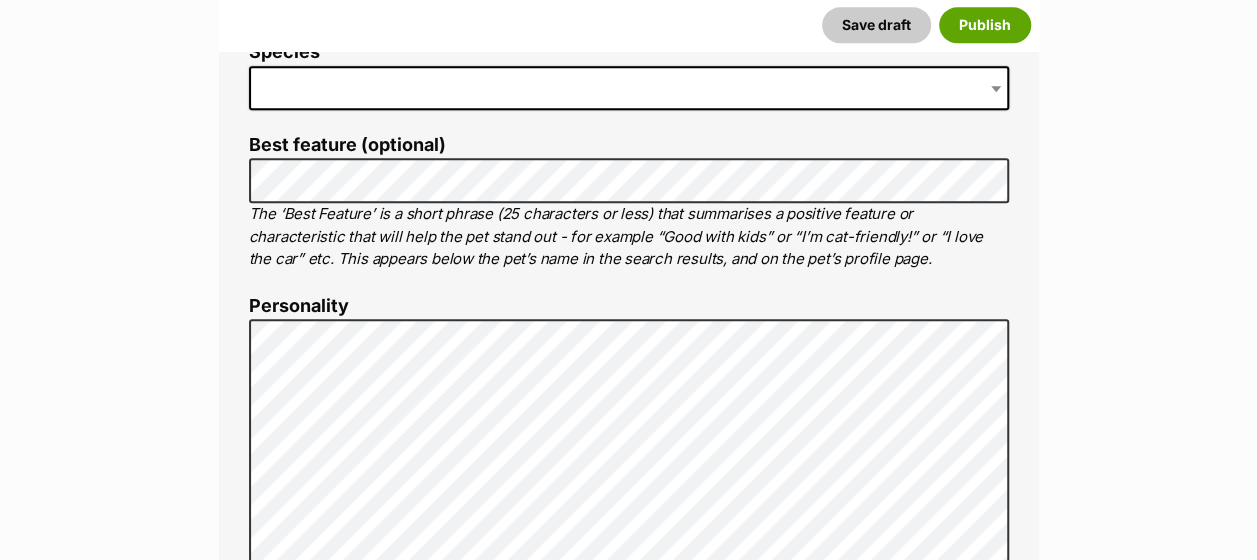 click at bounding box center (629, 88) 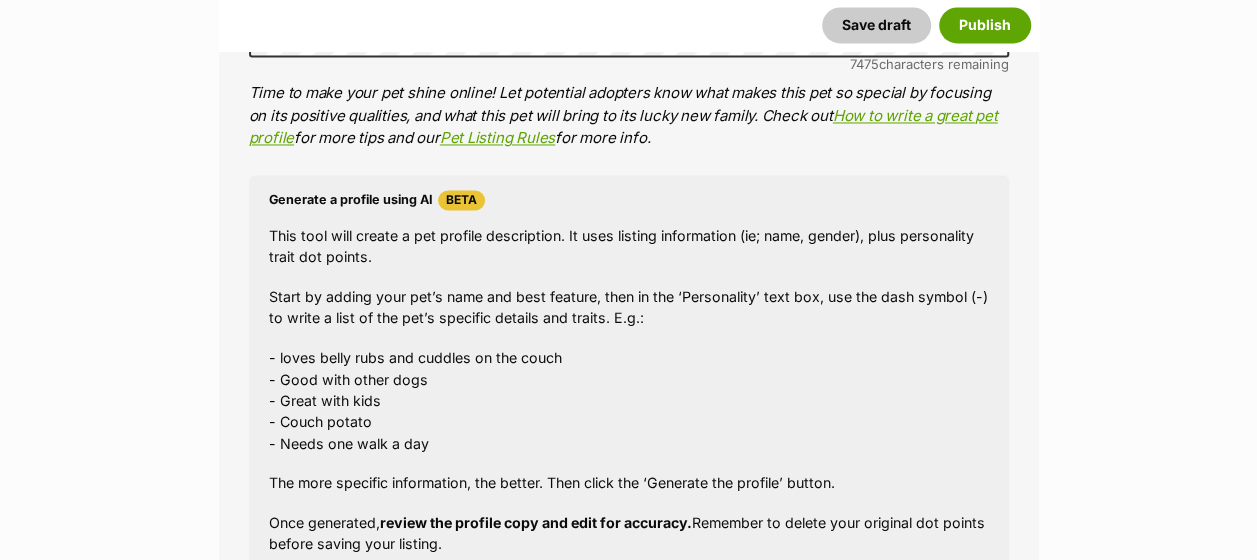 scroll, scrollTop: 1266, scrollLeft: 0, axis: vertical 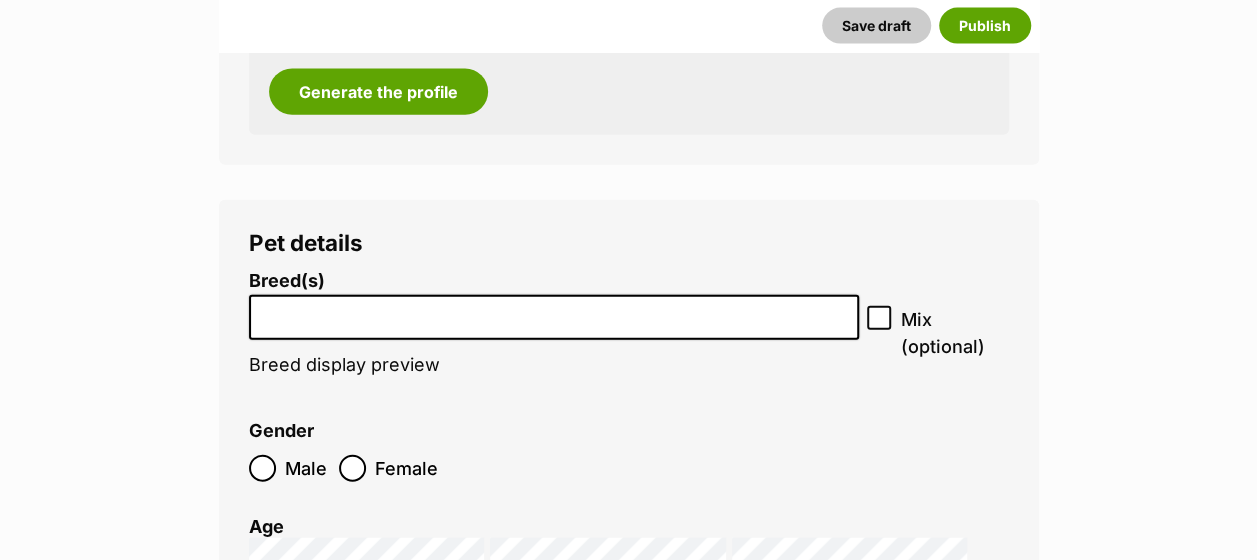 click at bounding box center (554, 317) 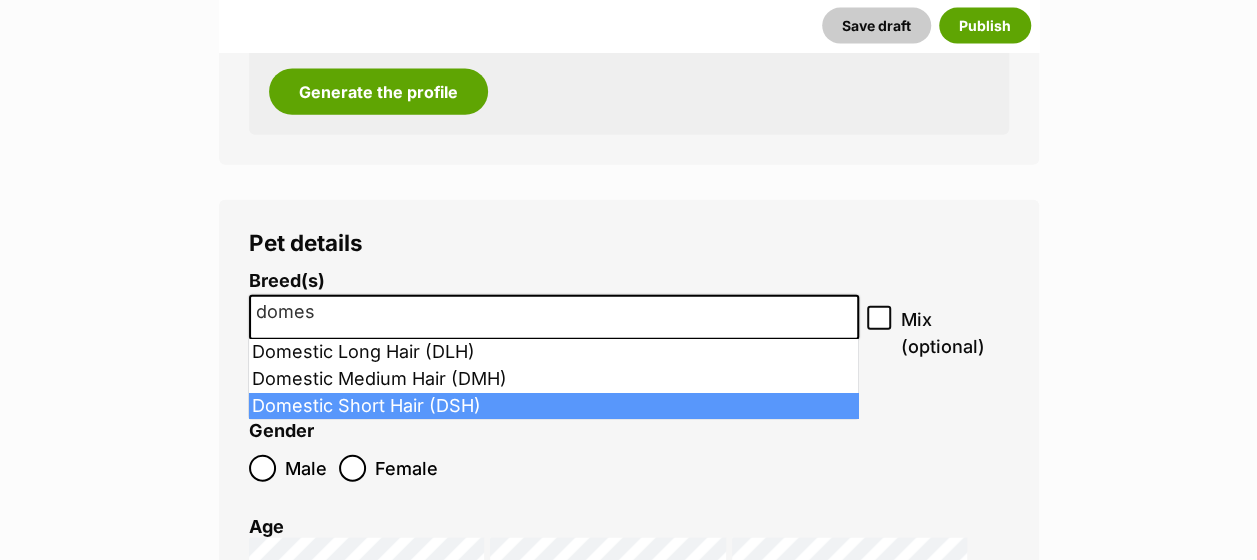type on "domes" 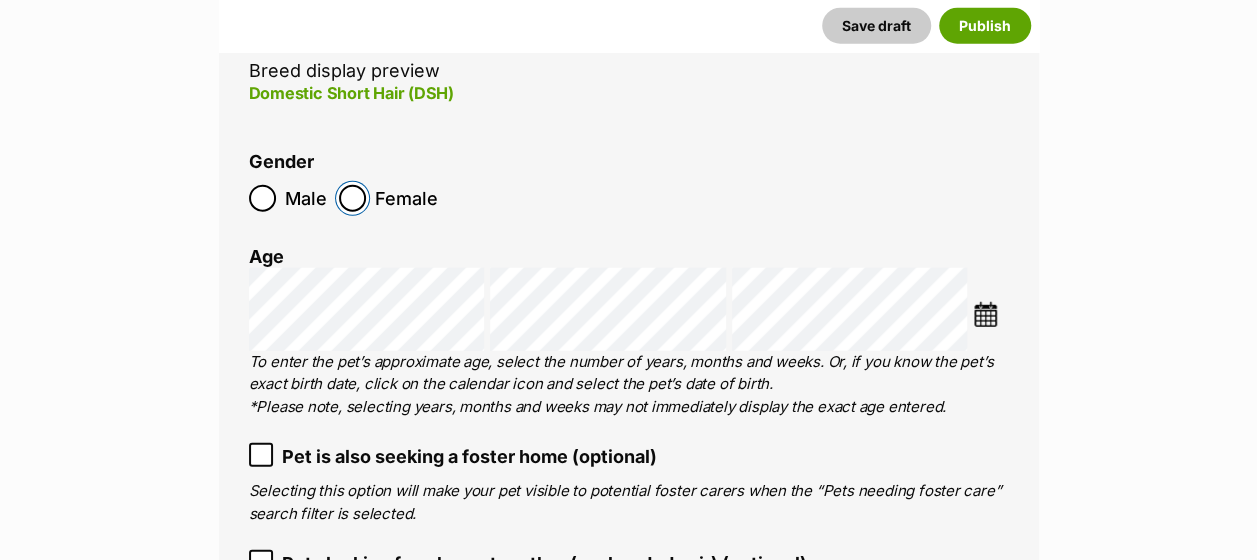 scroll, scrollTop: 2566, scrollLeft: 0, axis: vertical 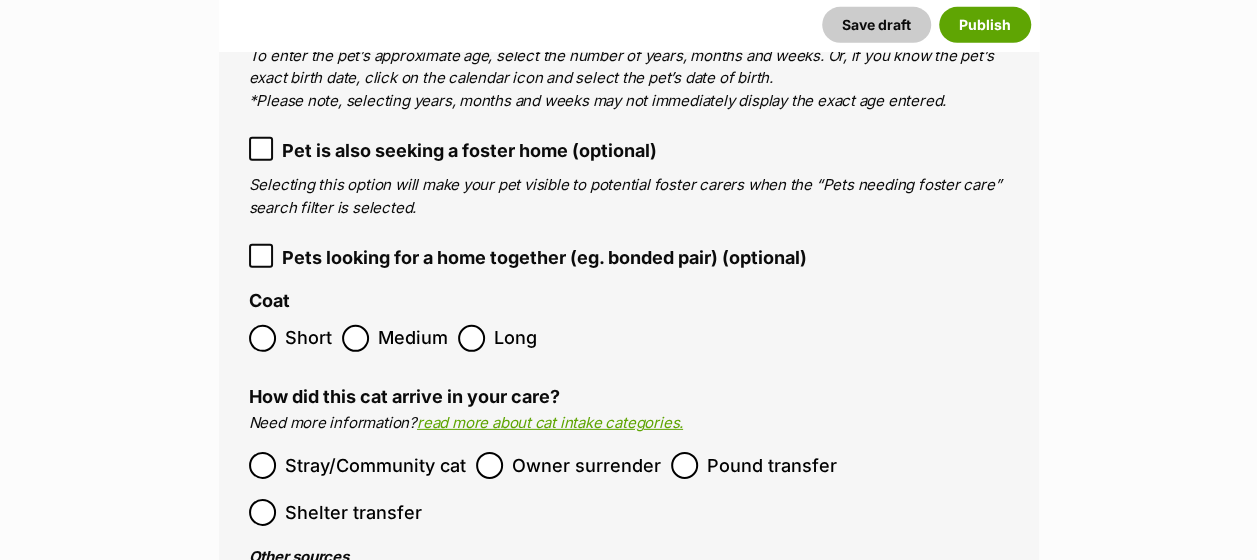 click on "Short" at bounding box center [290, 338] 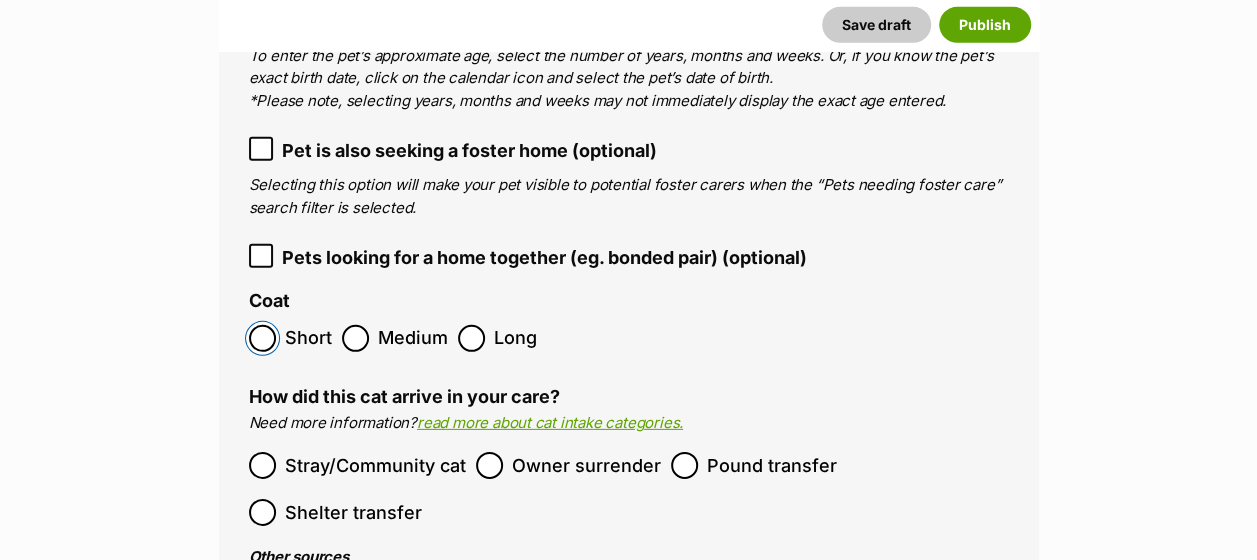 scroll, scrollTop: 3066, scrollLeft: 0, axis: vertical 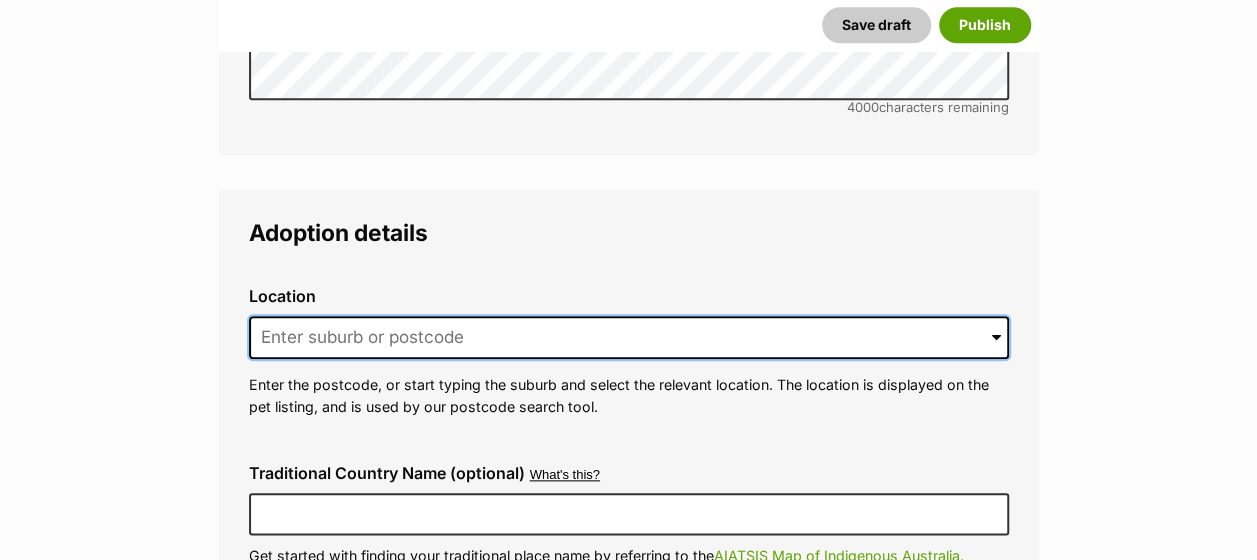 click at bounding box center (629, 338) 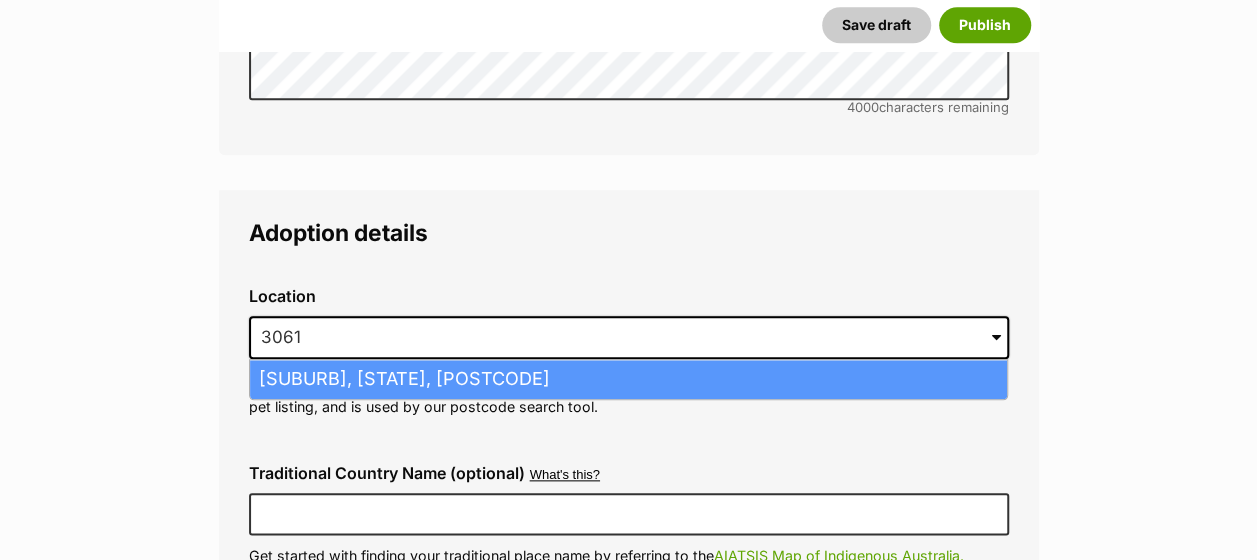 click on "Campbellfield, Victoria, 3061" at bounding box center (628, 379) 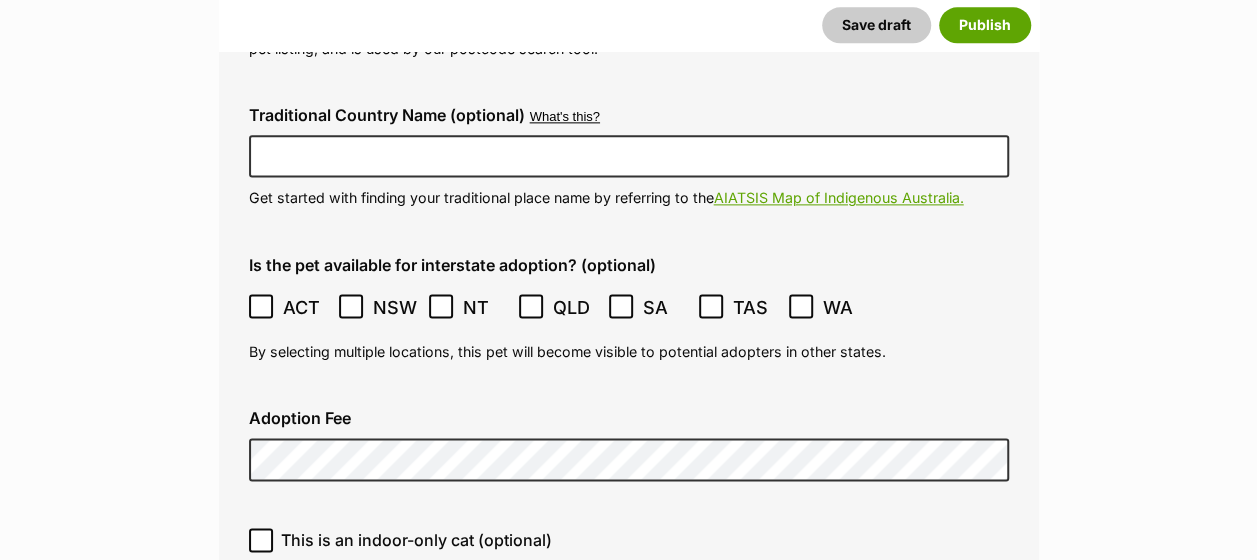 scroll, scrollTop: 5066, scrollLeft: 0, axis: vertical 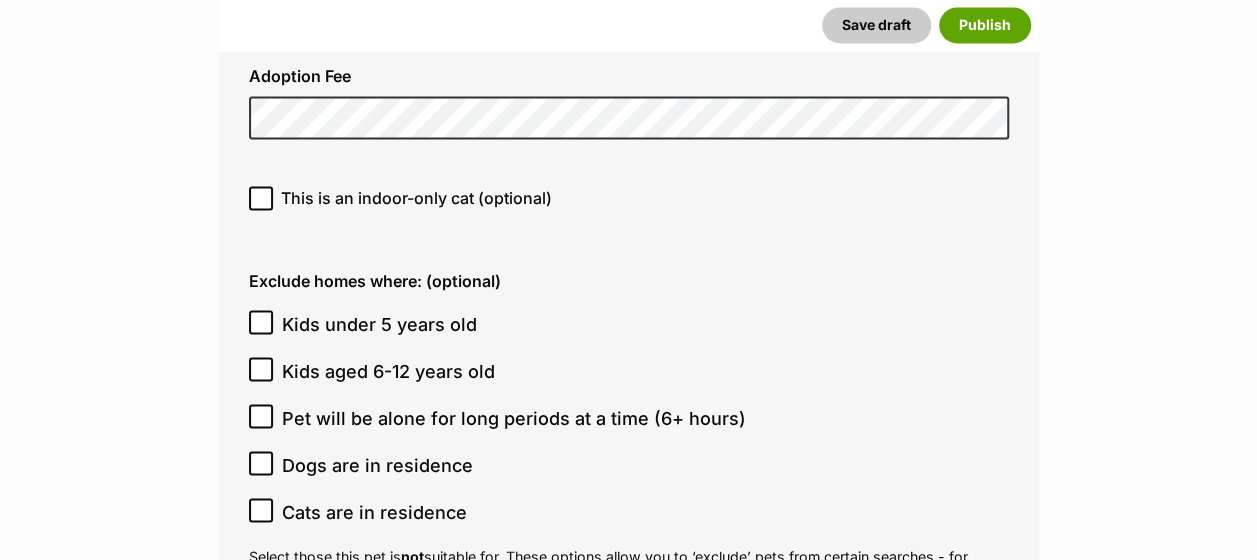 click 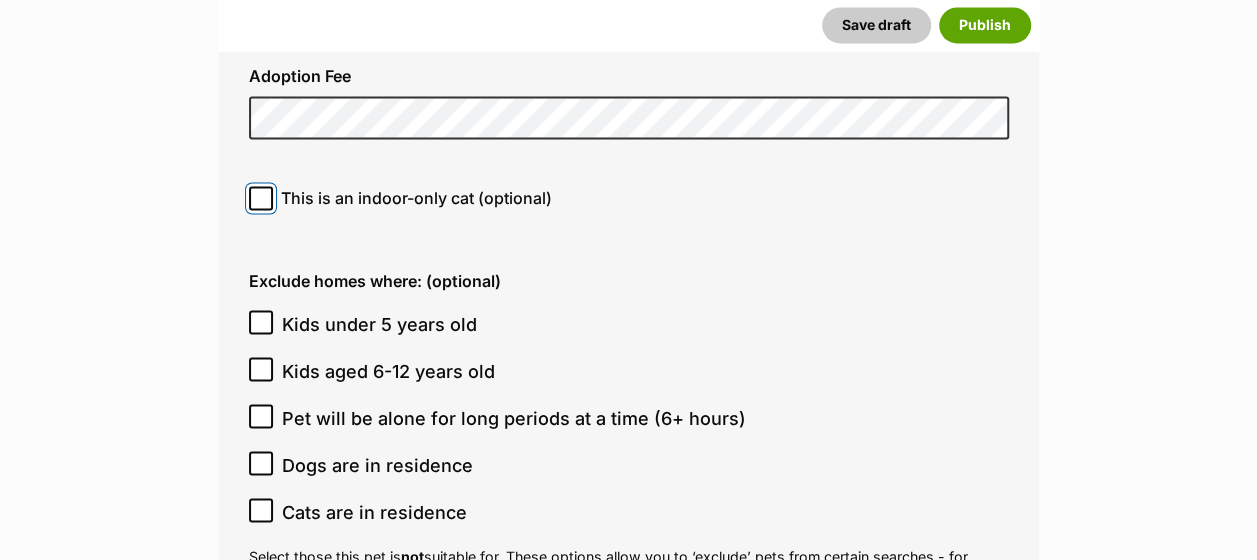 click on "This is an indoor-only cat (optional)" at bounding box center [261, 198] 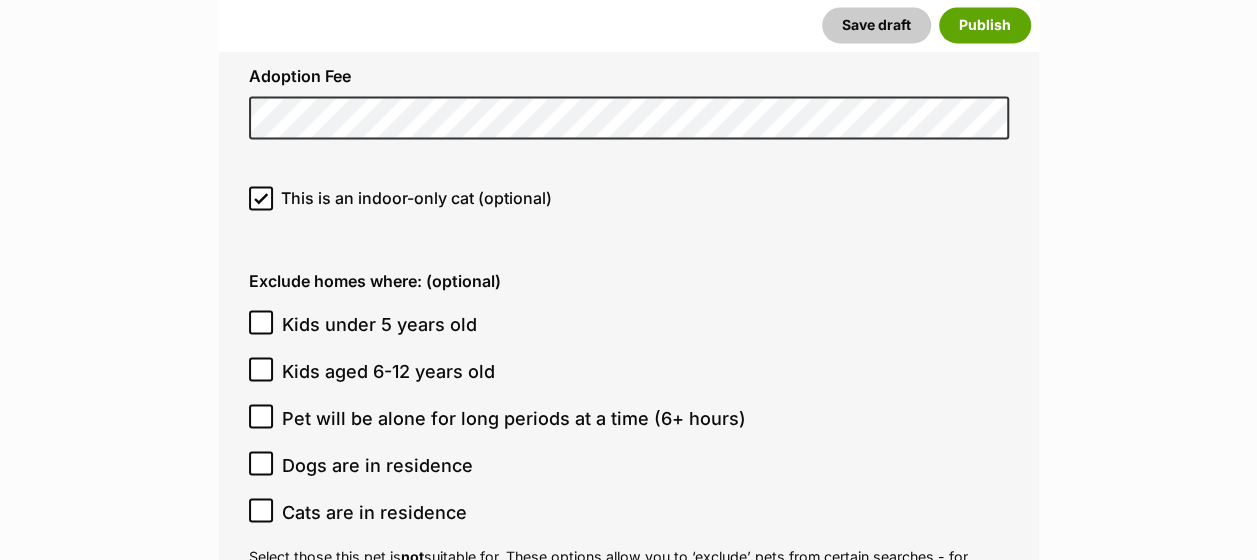 click 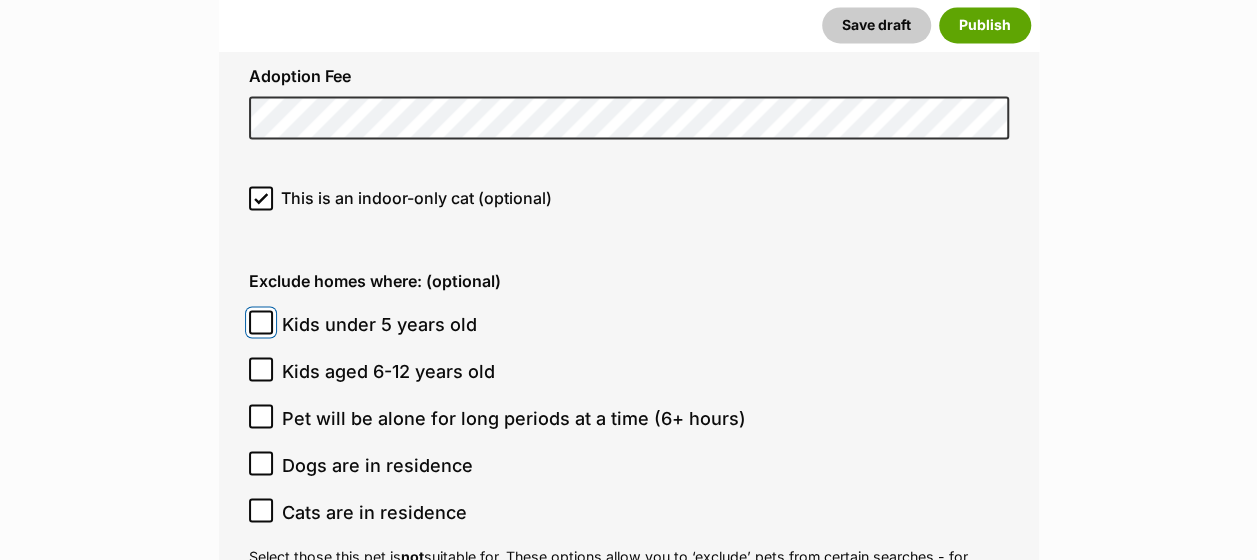 click on "Kids under 5 years old" at bounding box center (261, 322) 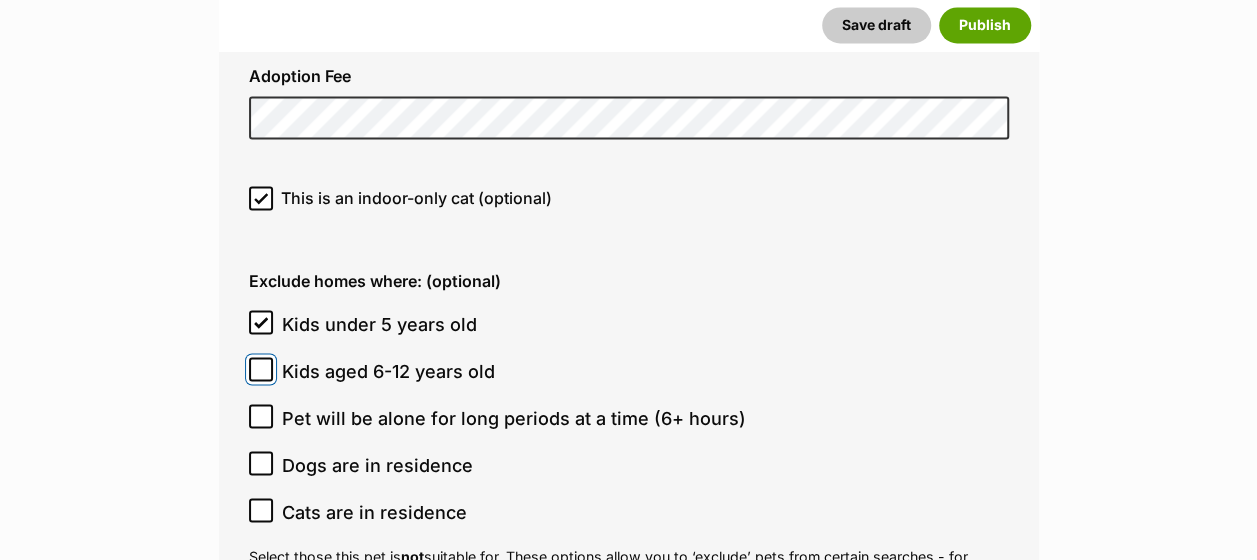 click on "Kids aged 6-12 years old" at bounding box center (261, 369) 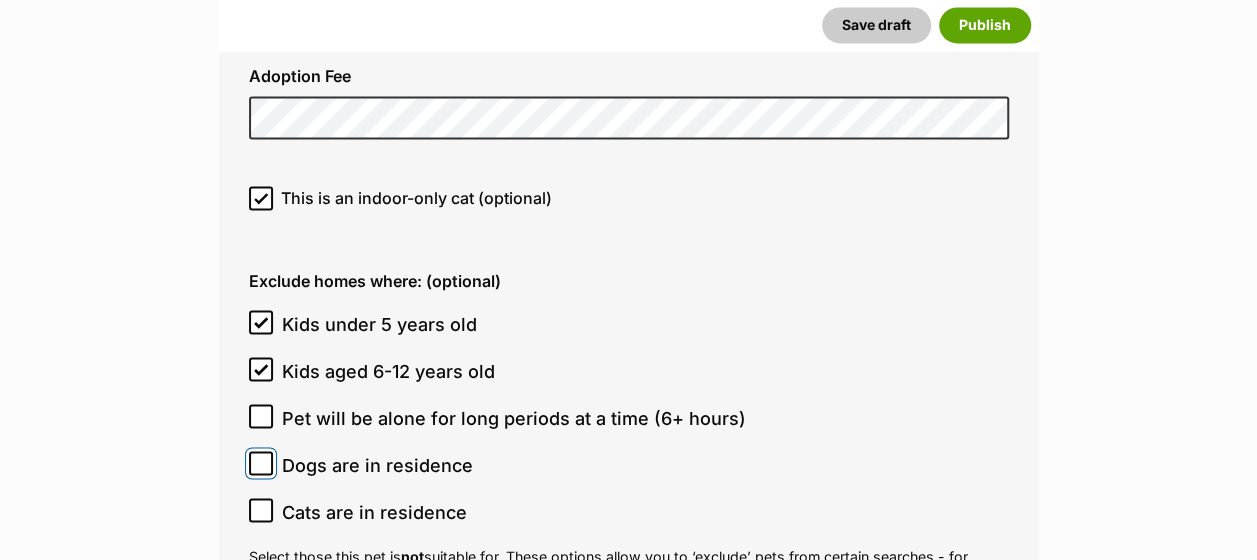 click on "Dogs are in residence" at bounding box center (261, 463) 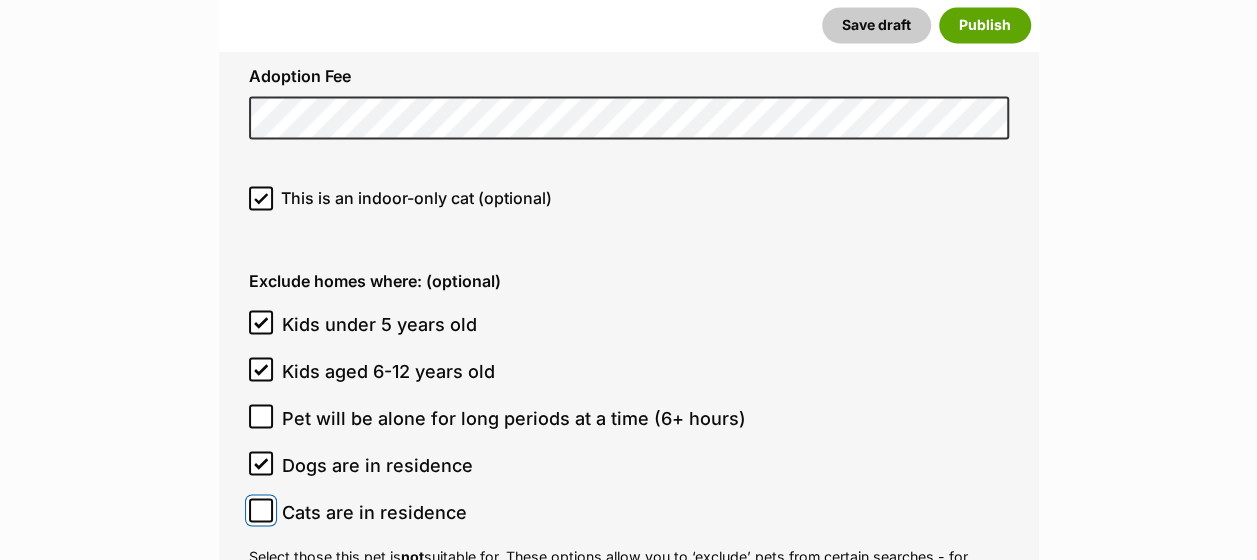 click on "Cats are in residence" at bounding box center [261, 510] 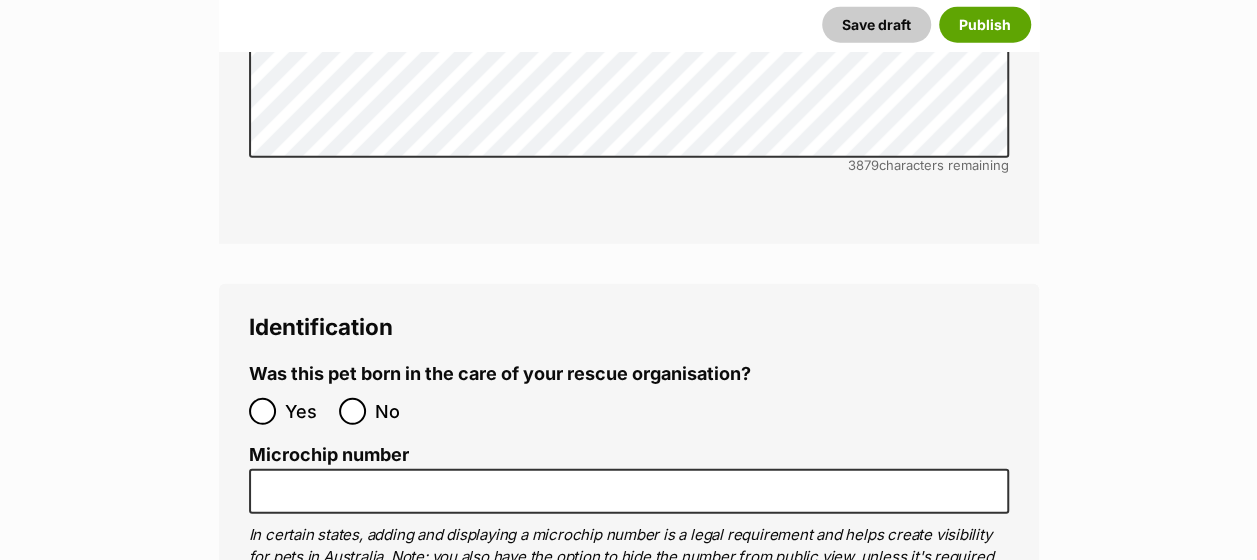scroll, scrollTop: 6566, scrollLeft: 0, axis: vertical 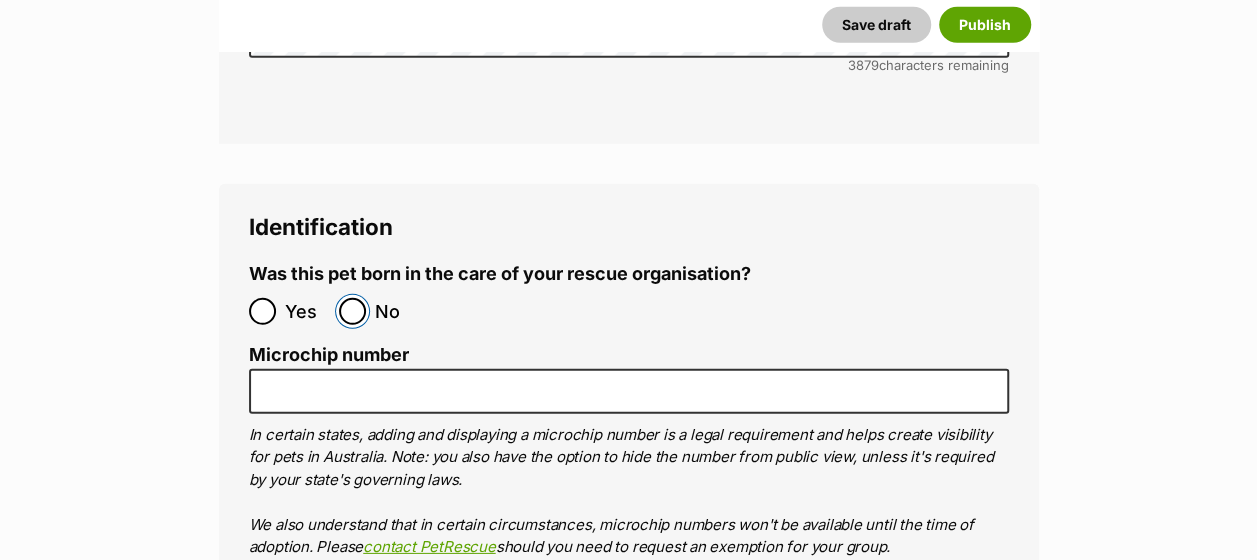 click on "No" at bounding box center [352, 311] 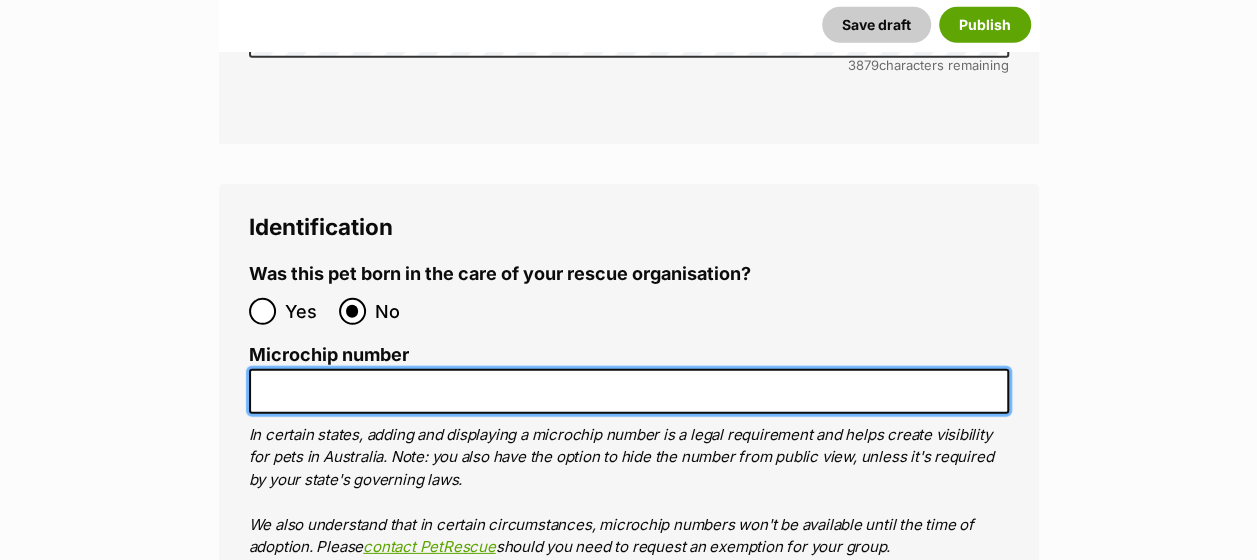 click on "Microchip number" at bounding box center [629, 391] 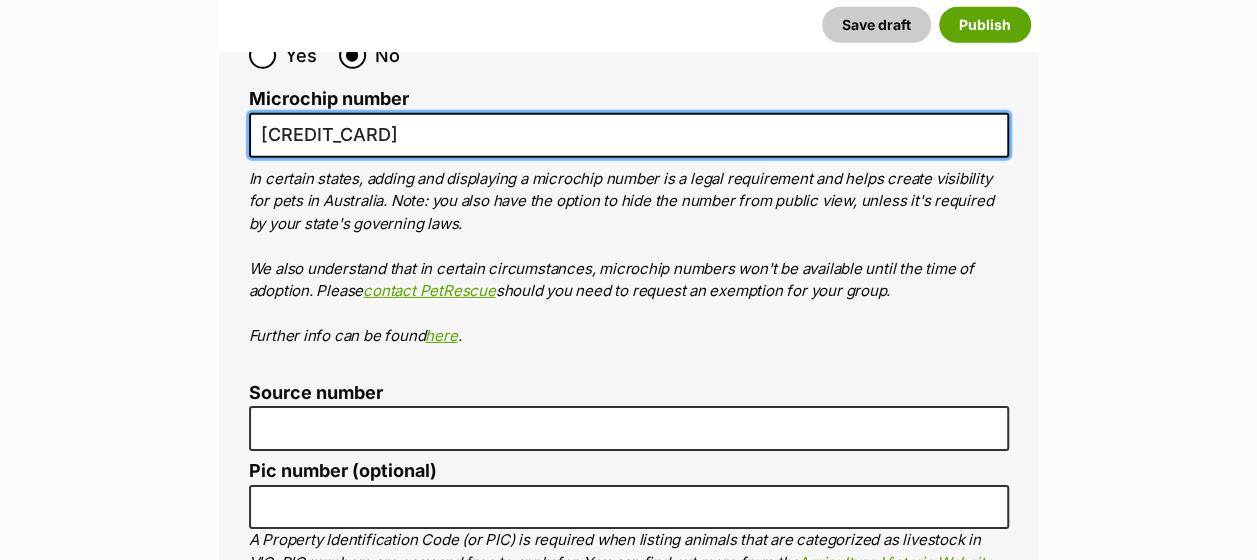 scroll, scrollTop: 6966, scrollLeft: 0, axis: vertical 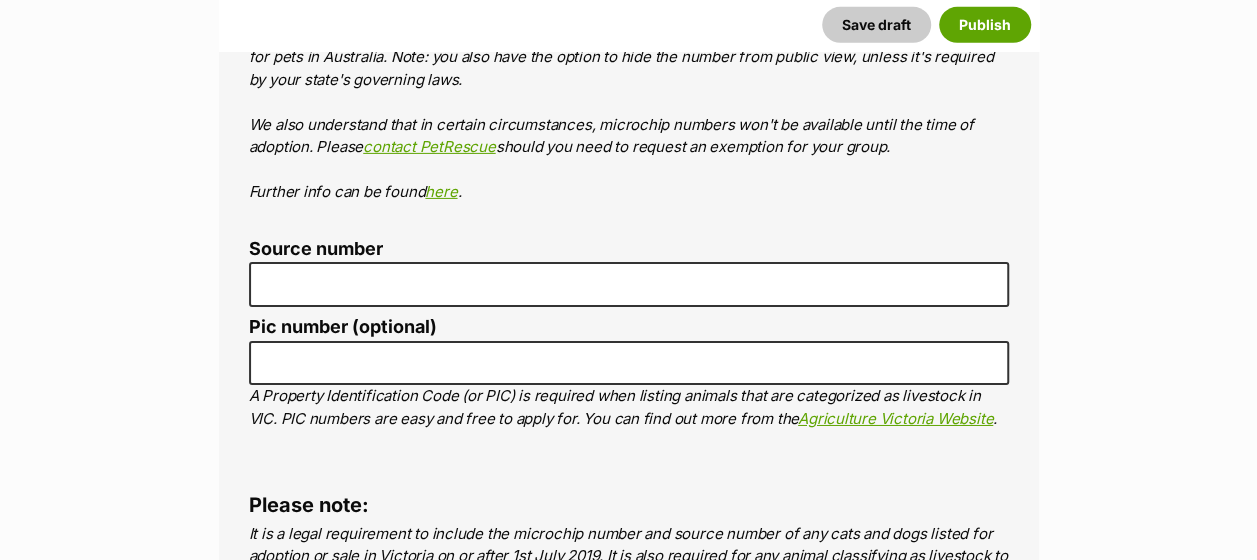 type on "[PHONE]" 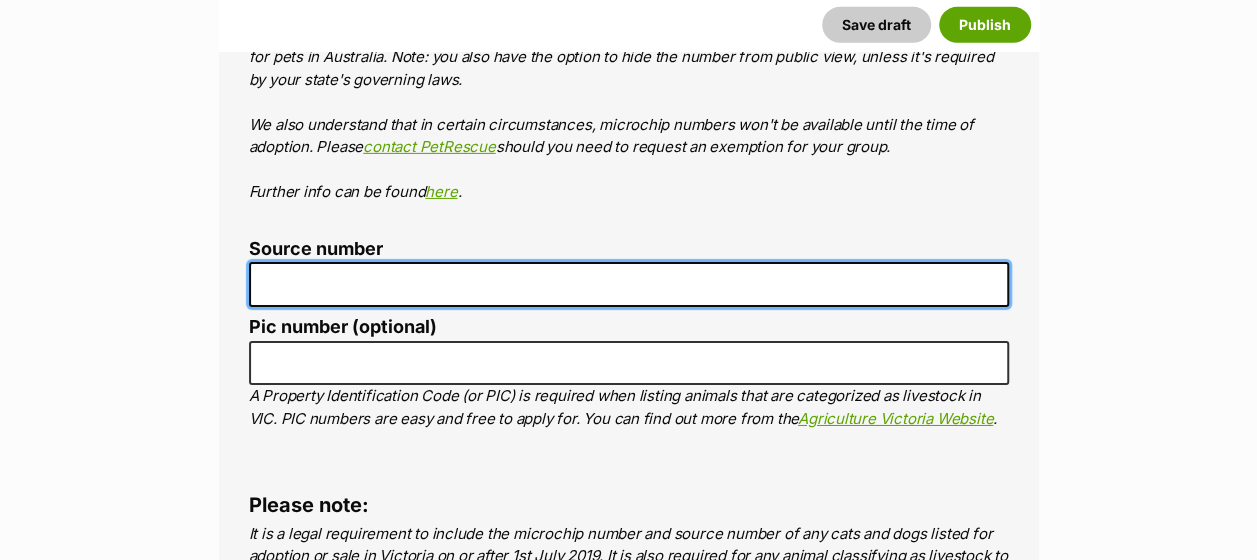 click on "Source number" at bounding box center [629, 284] 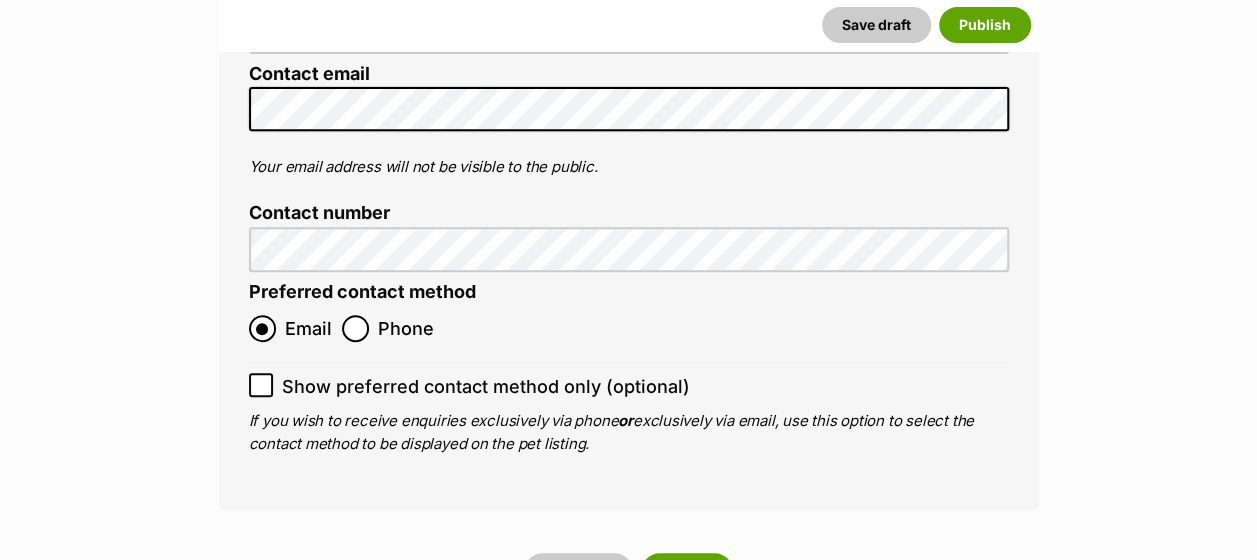 scroll, scrollTop: 7938, scrollLeft: 0, axis: vertical 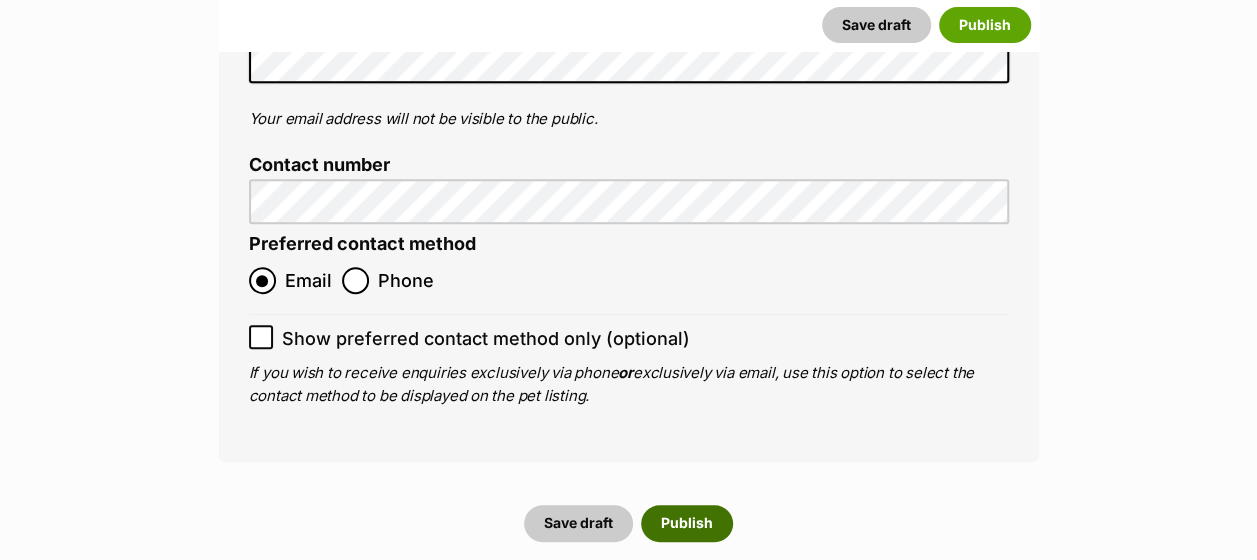 click on "Publish" at bounding box center [687, 523] 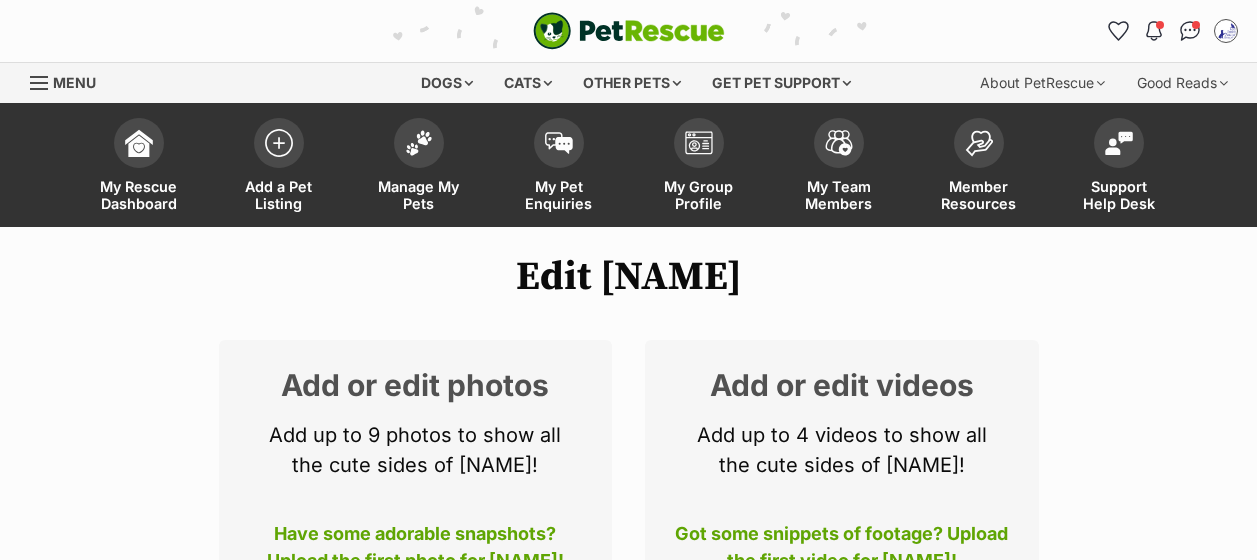 scroll, scrollTop: 19, scrollLeft: 0, axis: vertical 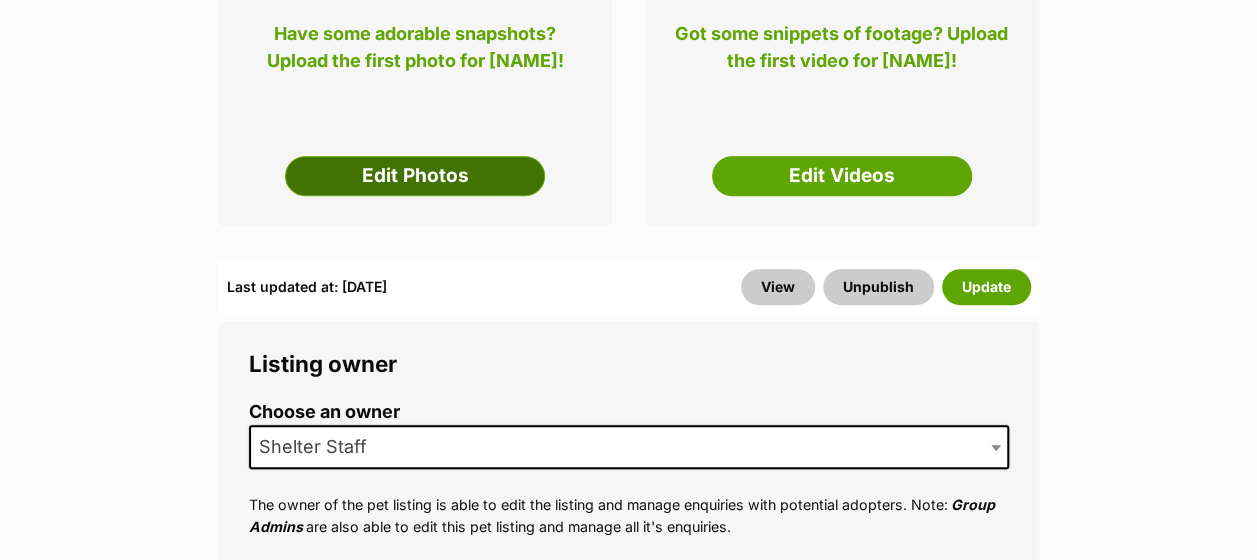 click on "Edit Photos" at bounding box center [415, 176] 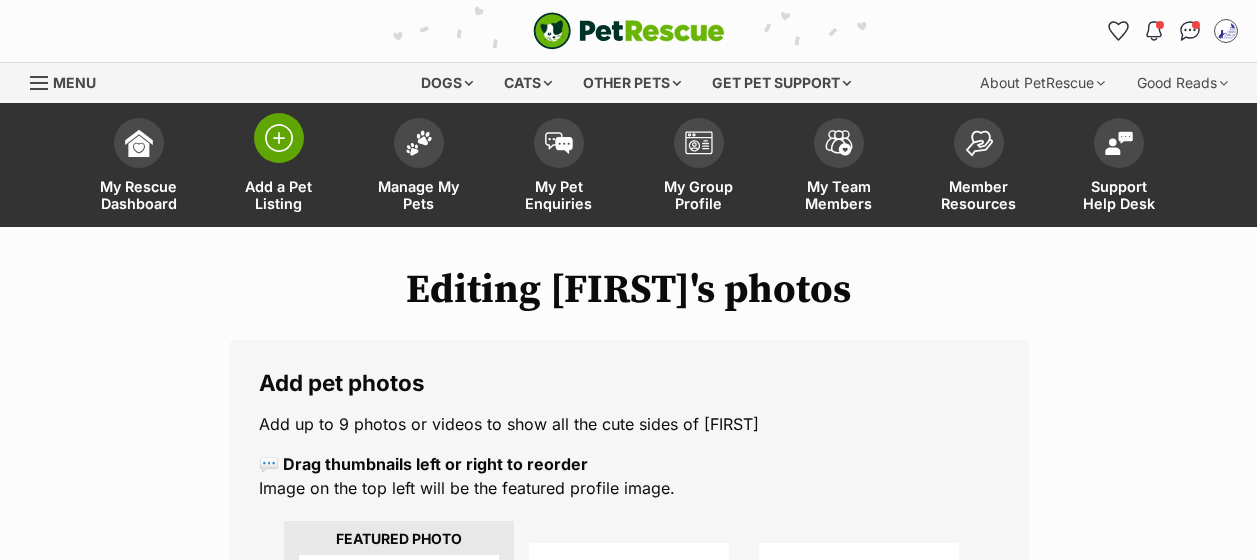 scroll, scrollTop: 0, scrollLeft: 0, axis: both 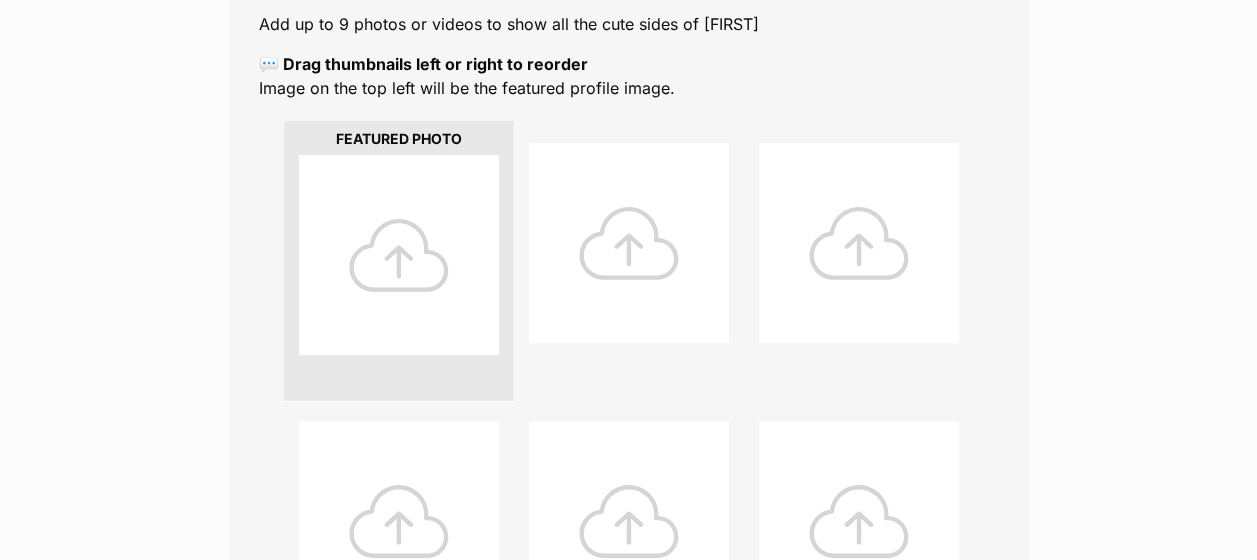 click at bounding box center [399, 255] 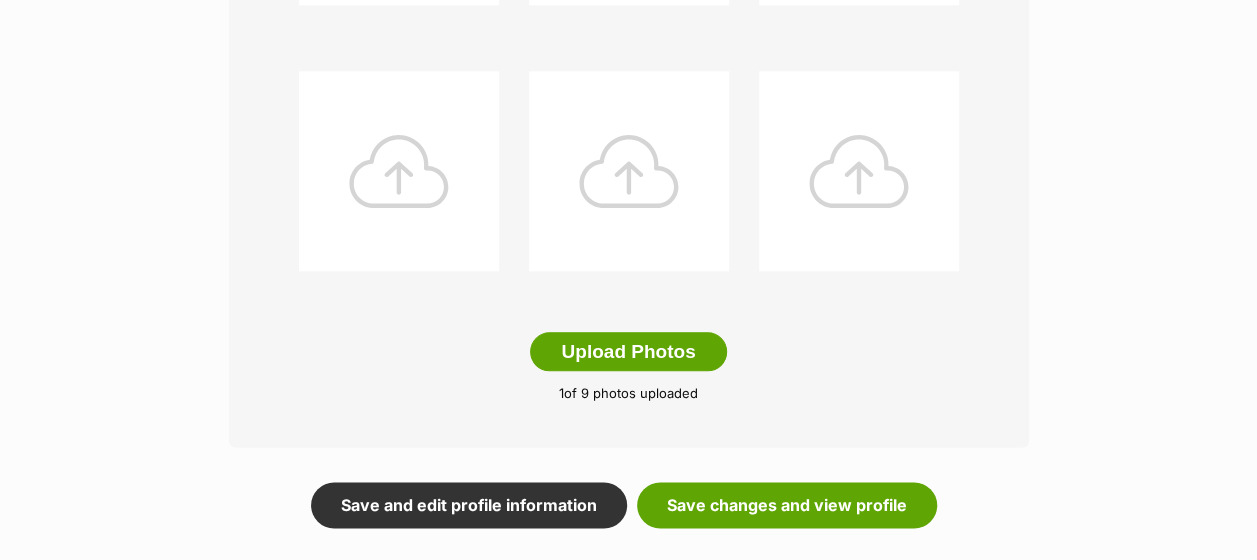 scroll, scrollTop: 1200, scrollLeft: 0, axis: vertical 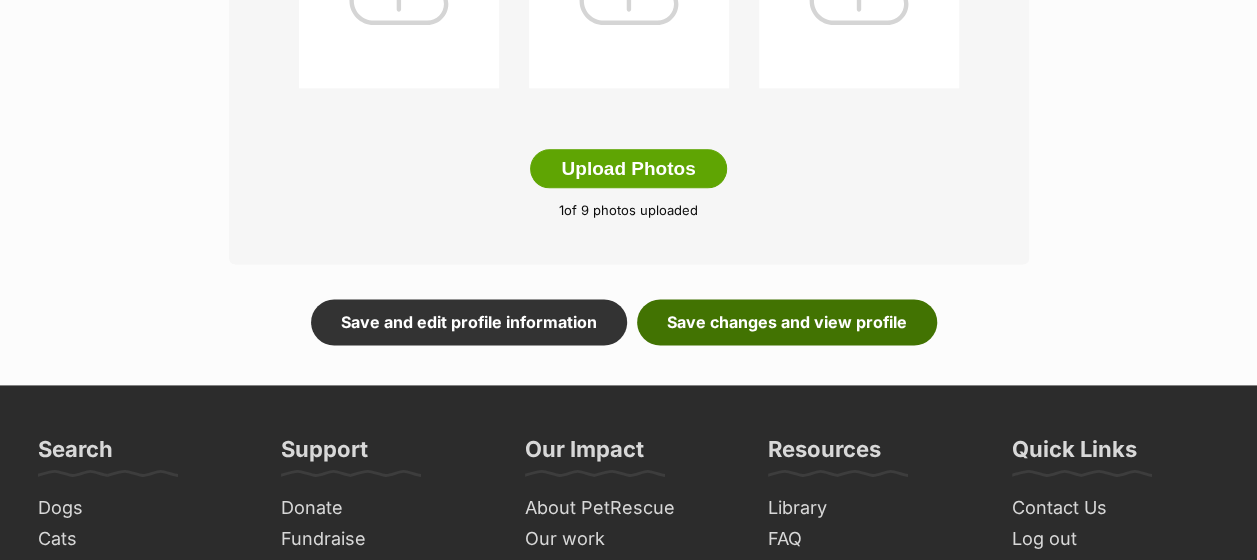 click on "Save changes and view profile" at bounding box center [787, 322] 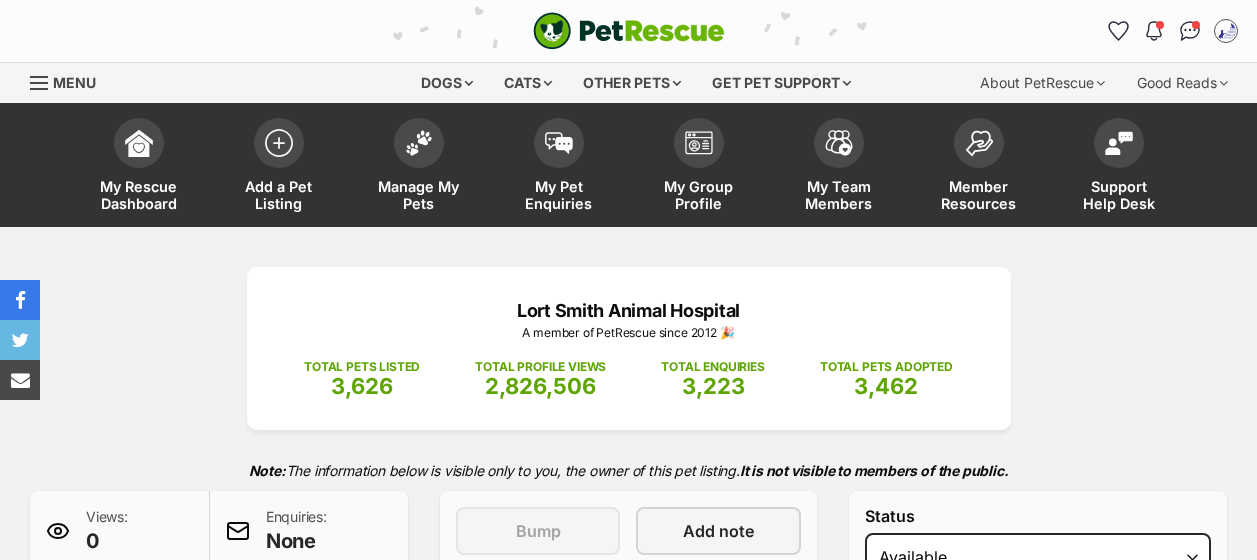 scroll, scrollTop: 2300, scrollLeft: 0, axis: vertical 